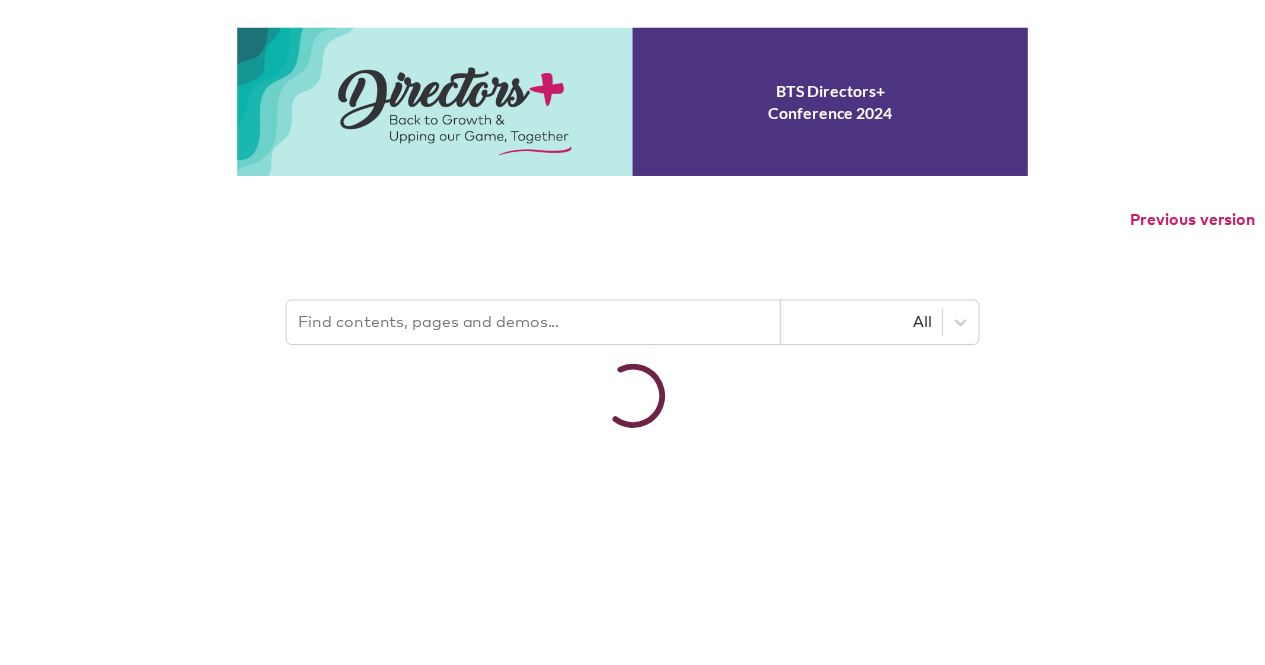 scroll, scrollTop: 0, scrollLeft: 0, axis: both 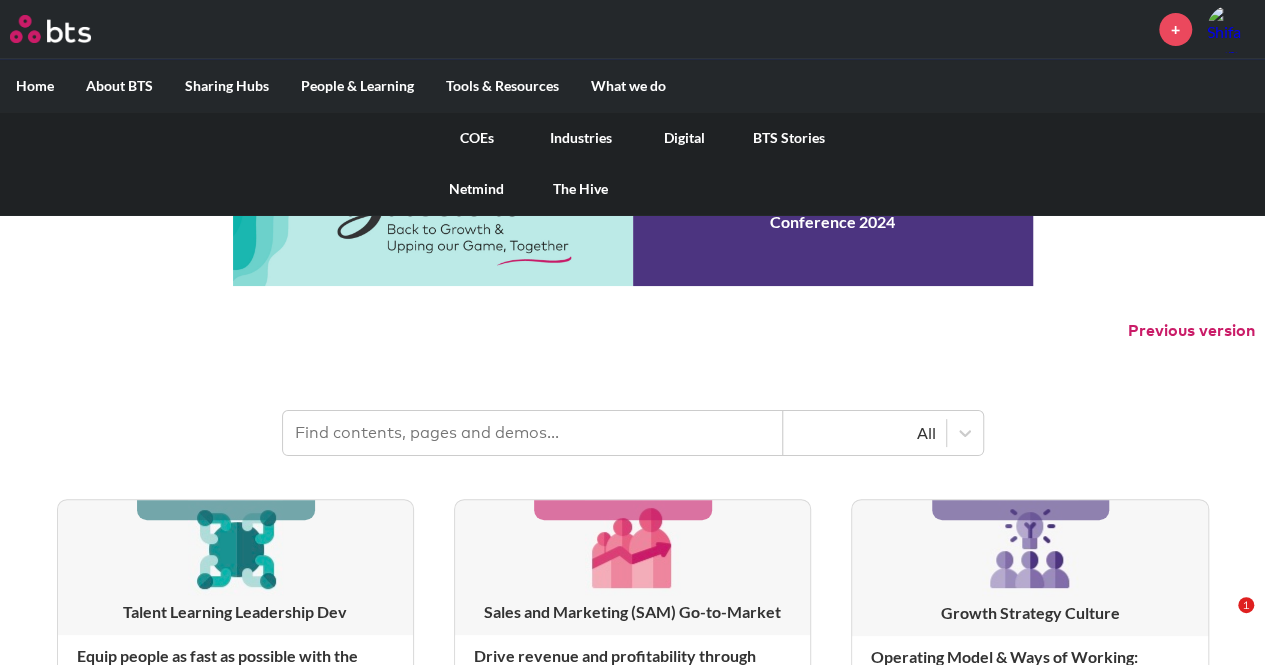 click on "Digital" at bounding box center (685, 138) 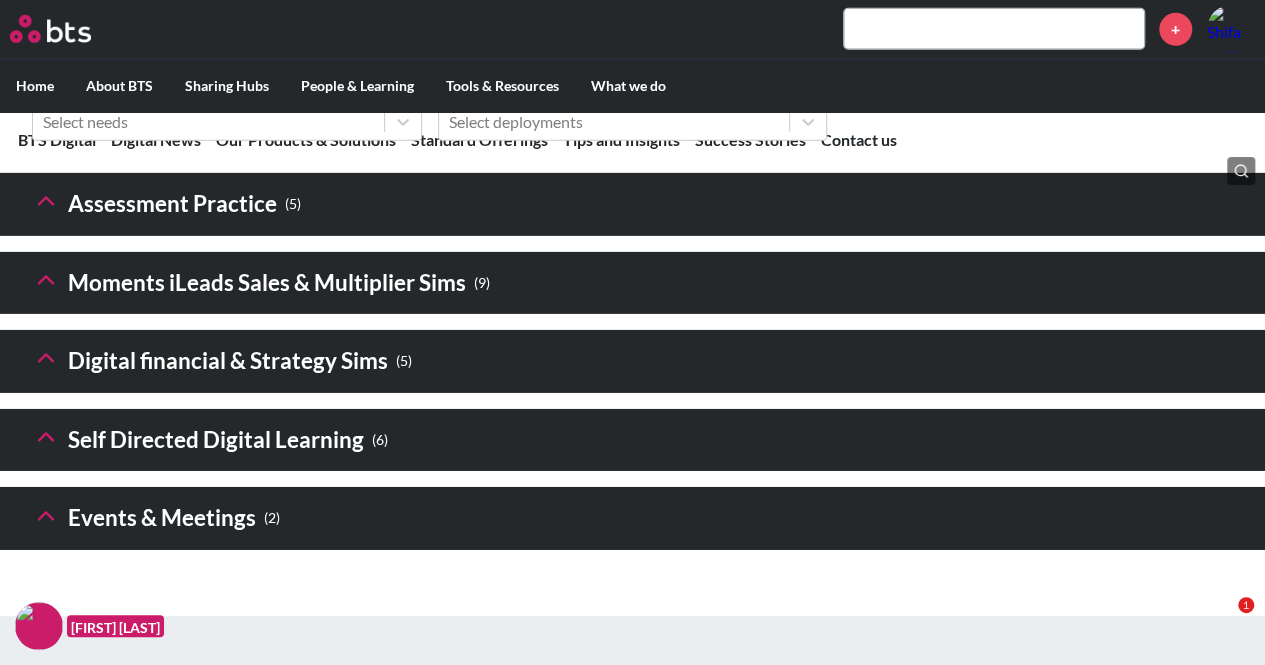 scroll, scrollTop: 3100, scrollLeft: 0, axis: vertical 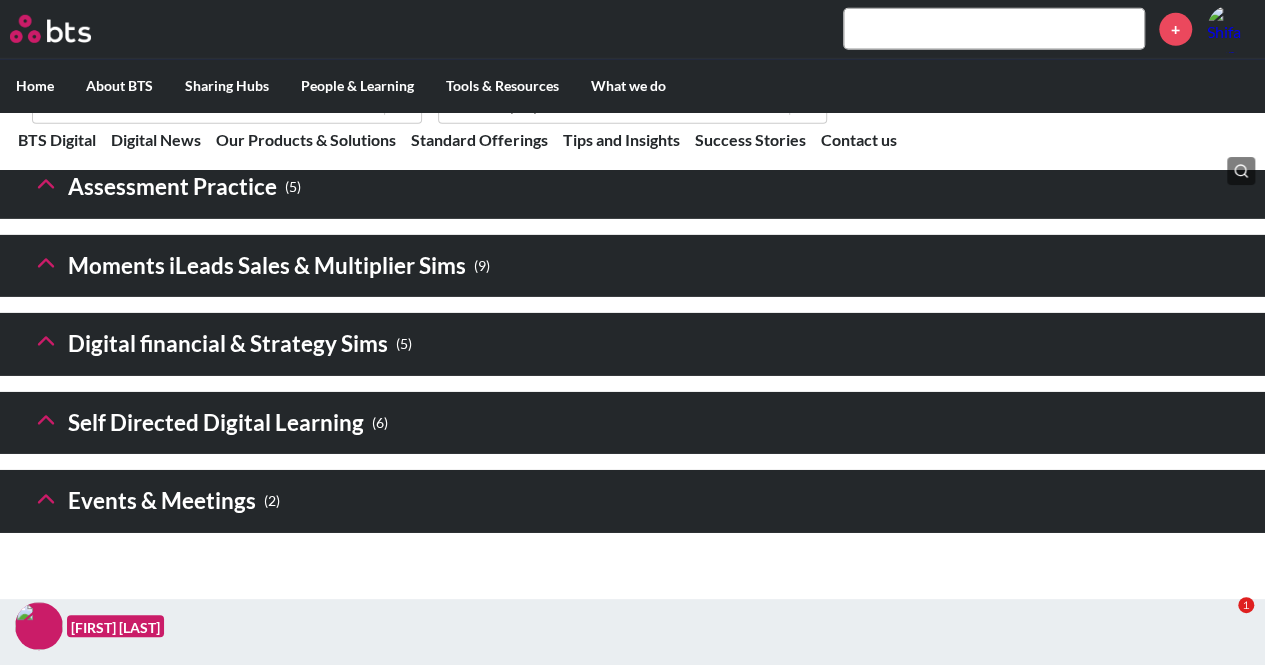 click on "Self Directed Digital Learning ( 6 )" at bounding box center (210, 423) 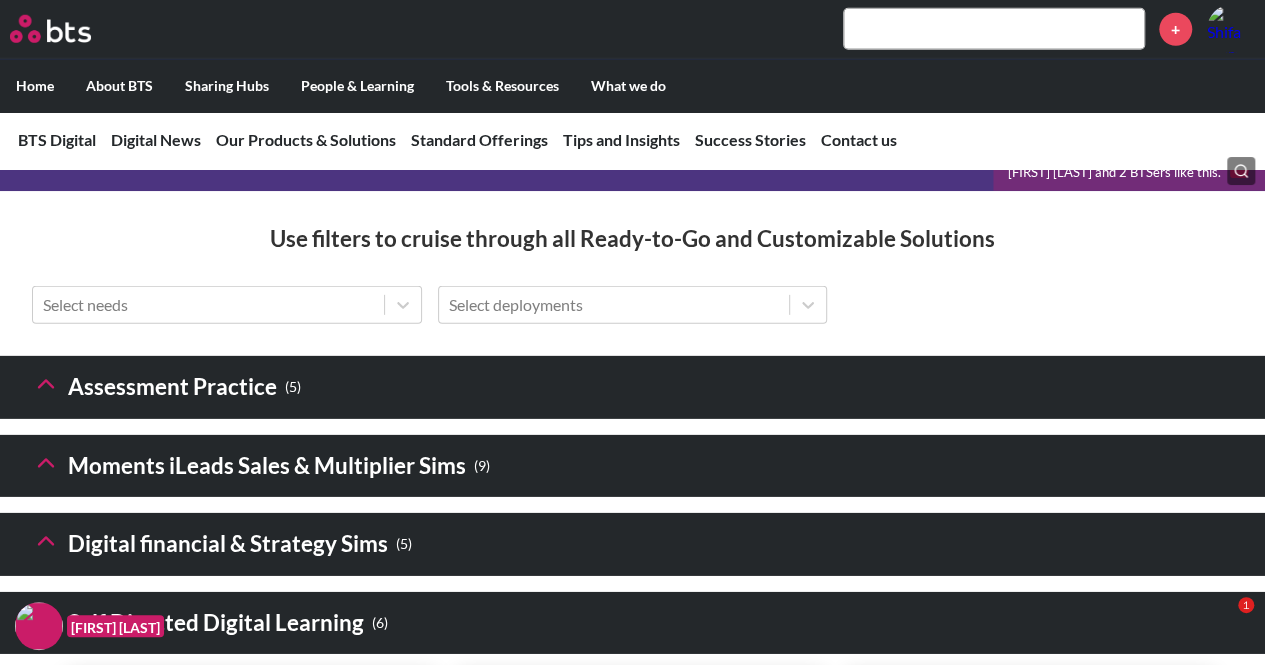 scroll, scrollTop: 3100, scrollLeft: 0, axis: vertical 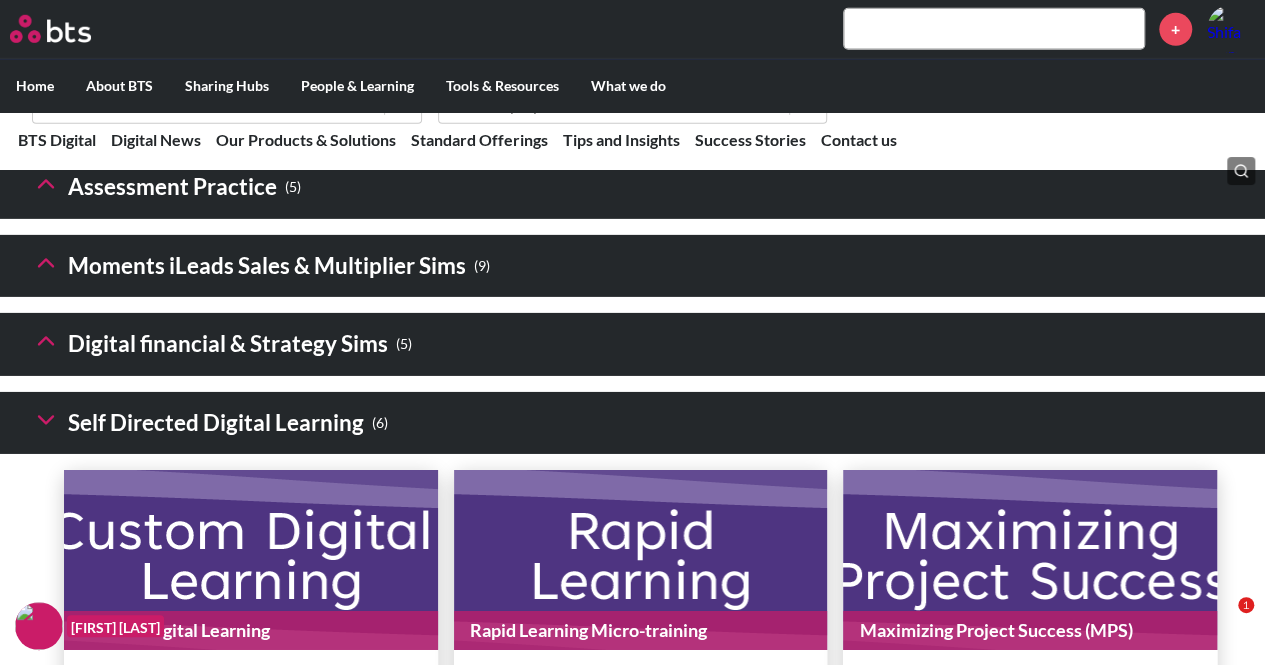 click 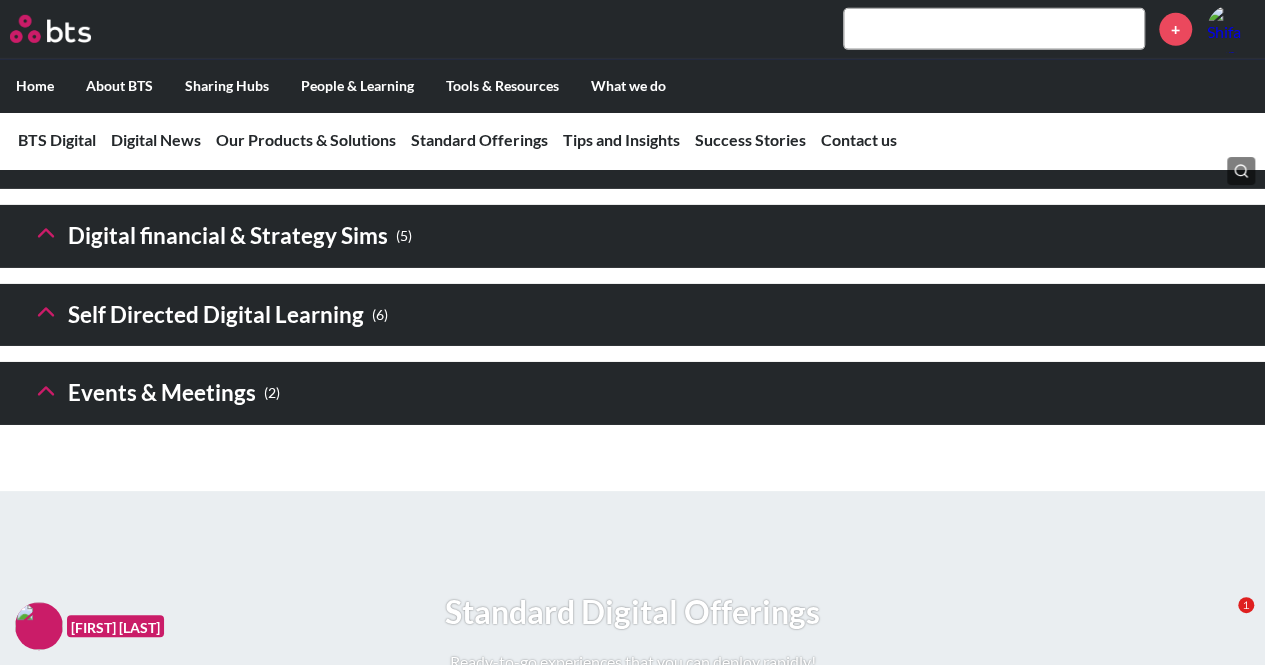 scroll, scrollTop: 3200, scrollLeft: 0, axis: vertical 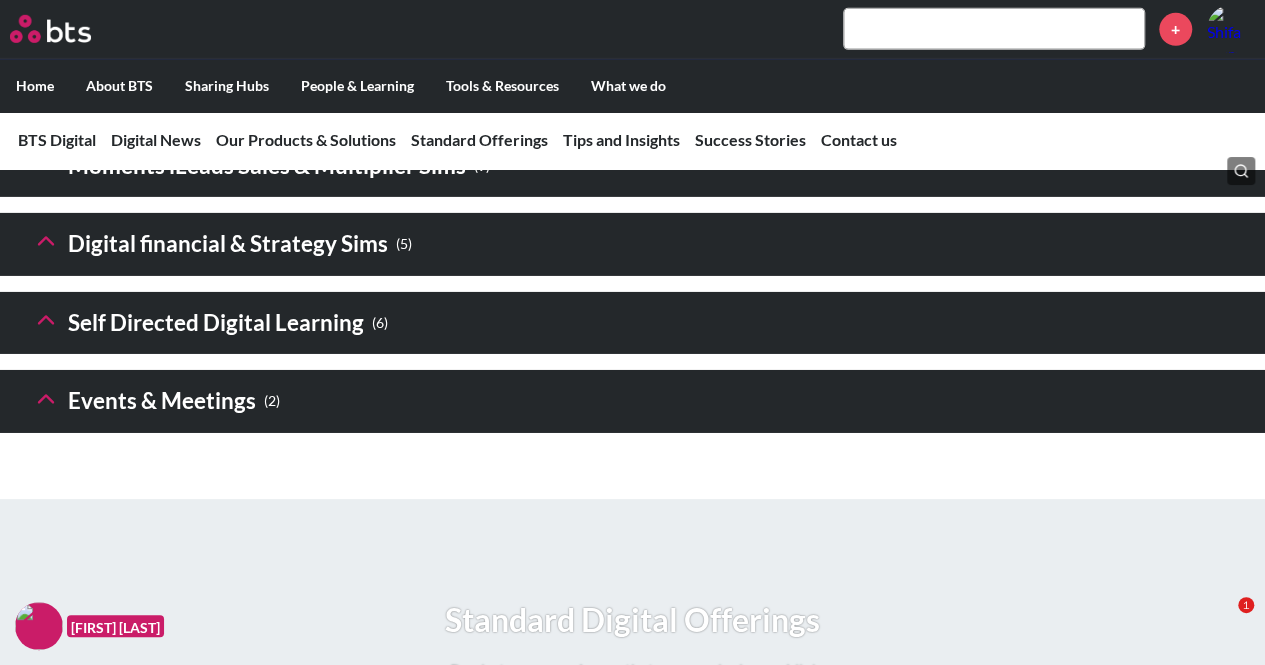 click 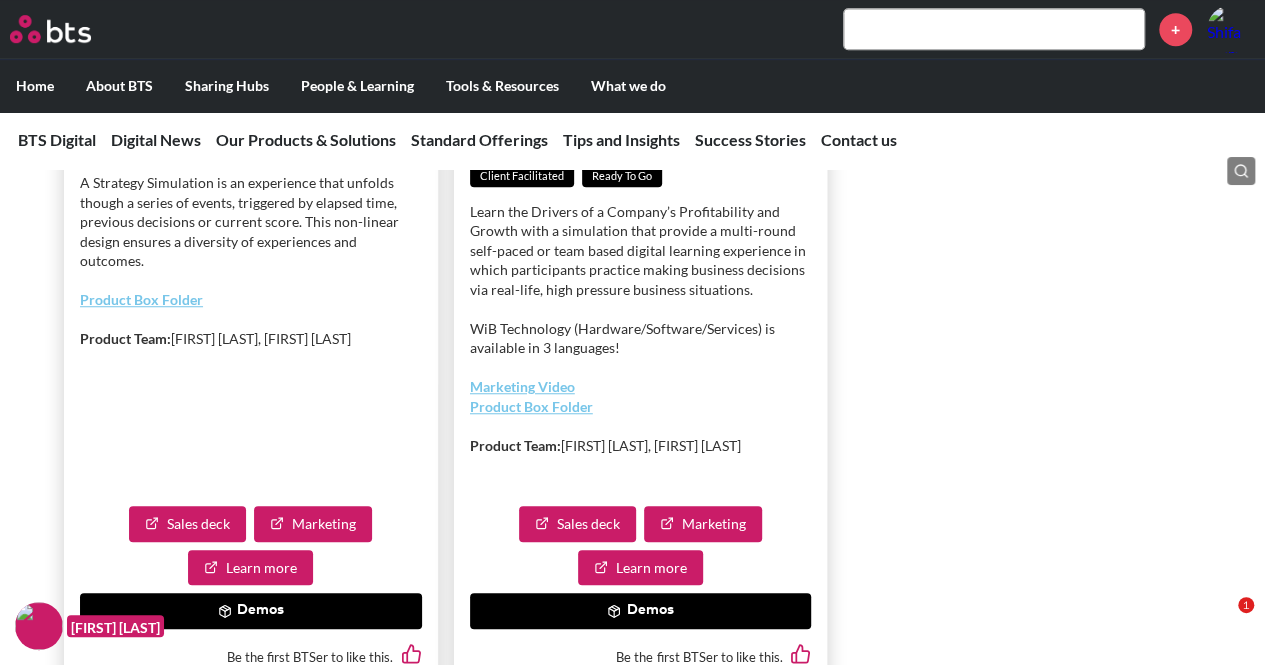 scroll, scrollTop: 4600, scrollLeft: 0, axis: vertical 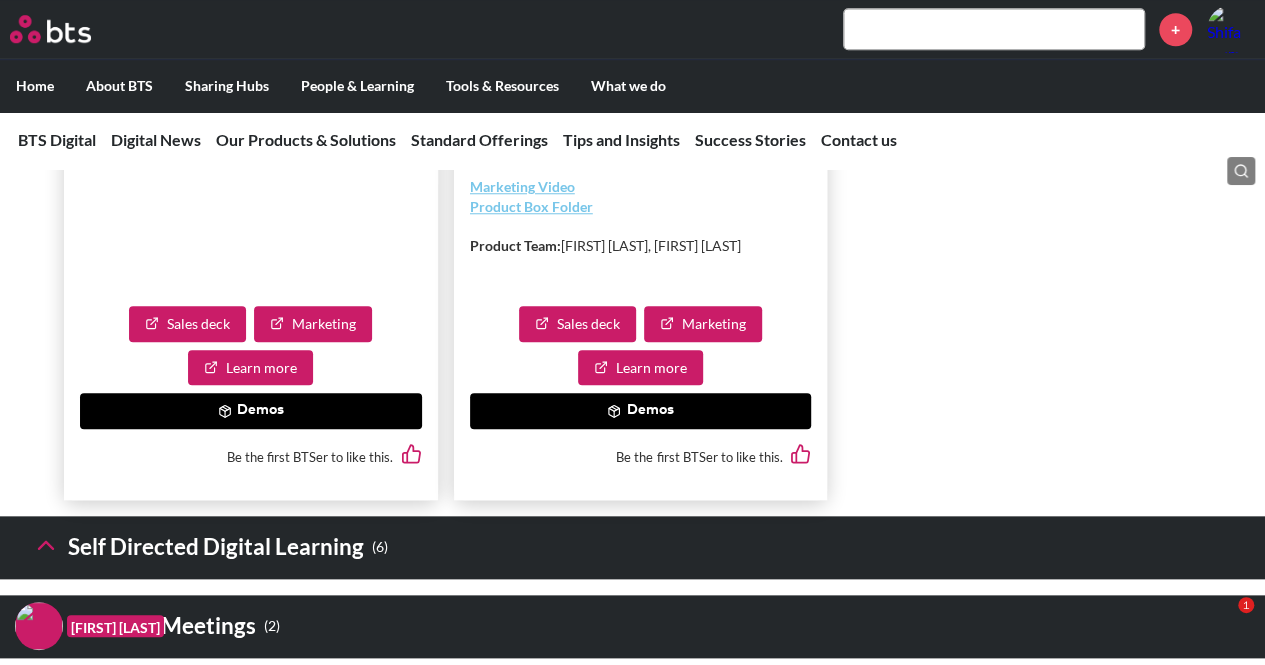 click on "Demos" at bounding box center [641, 411] 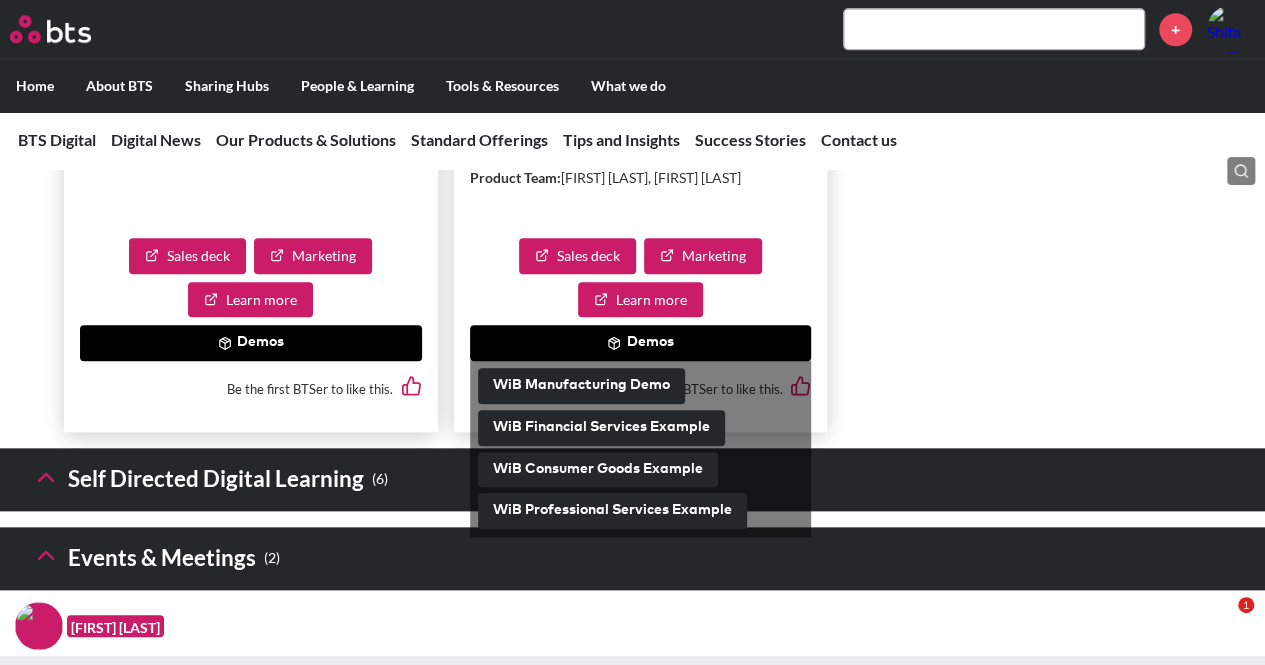 scroll, scrollTop: 4700, scrollLeft: 0, axis: vertical 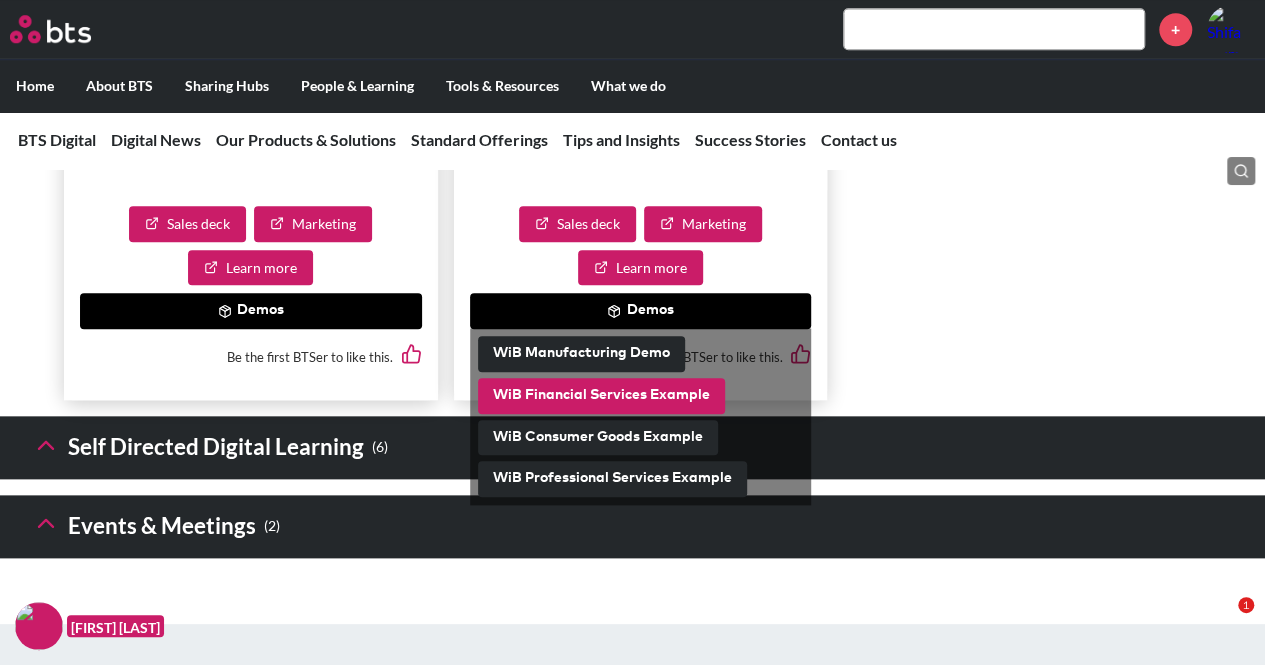 click on "WiB Financial Services Example" at bounding box center (601, 396) 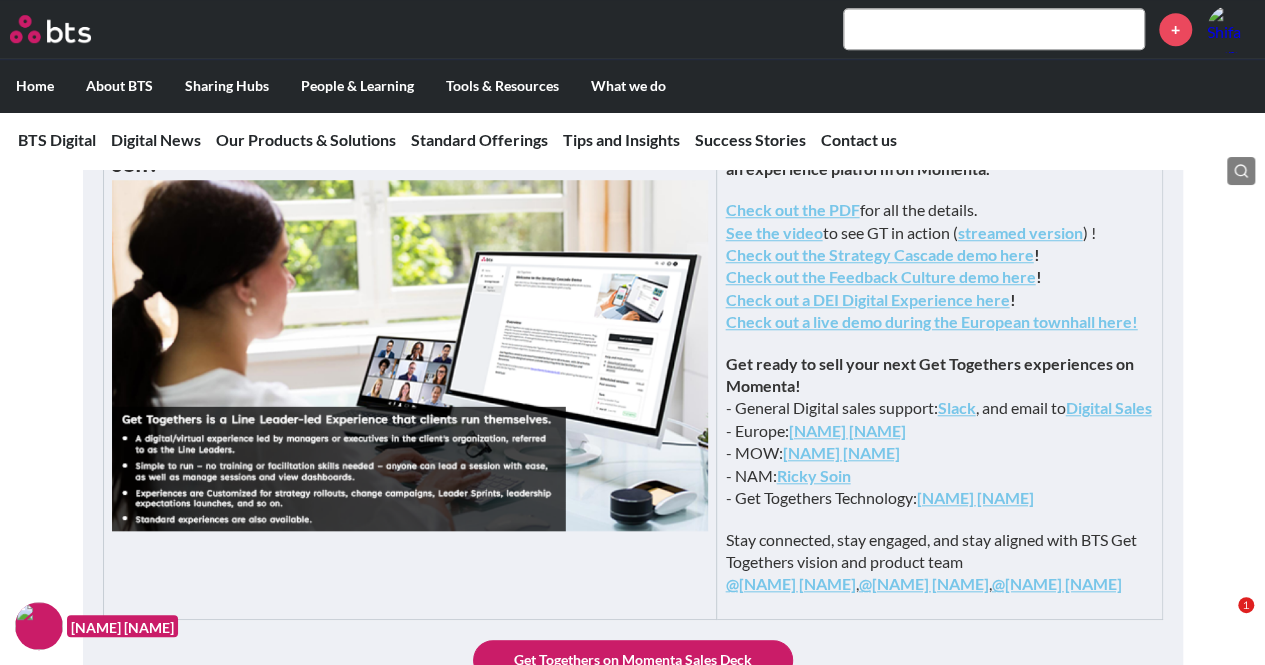 scroll, scrollTop: 600, scrollLeft: 0, axis: vertical 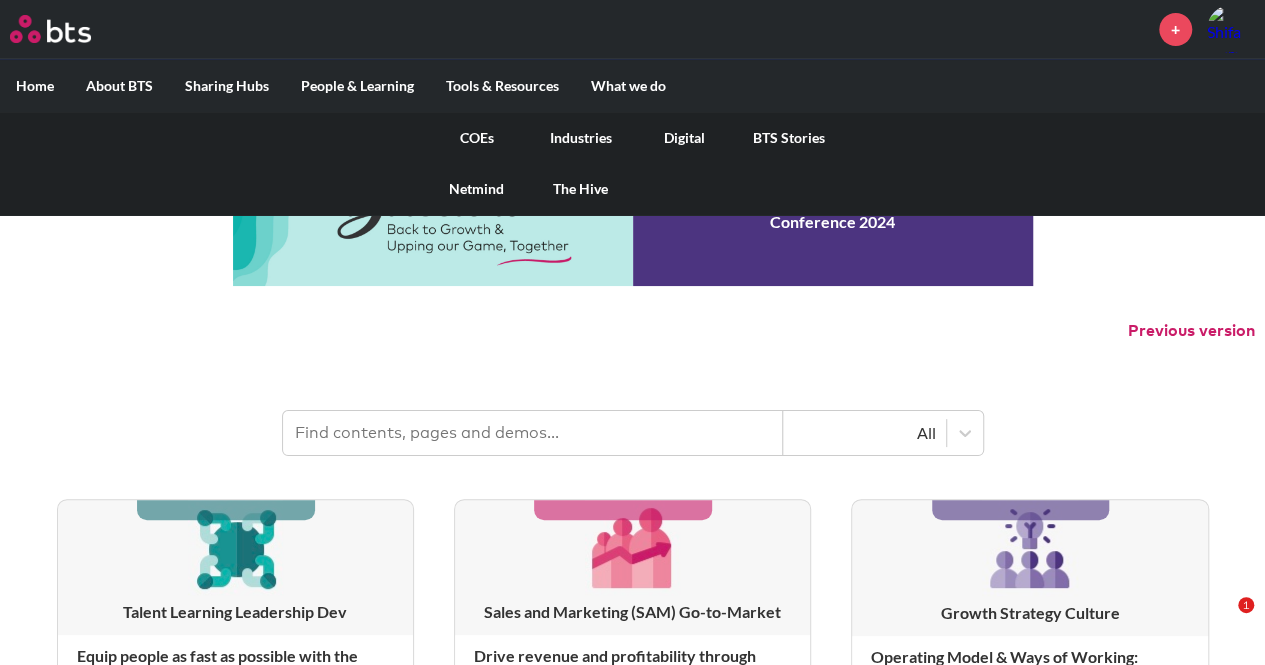 click on "Digital" at bounding box center [685, 138] 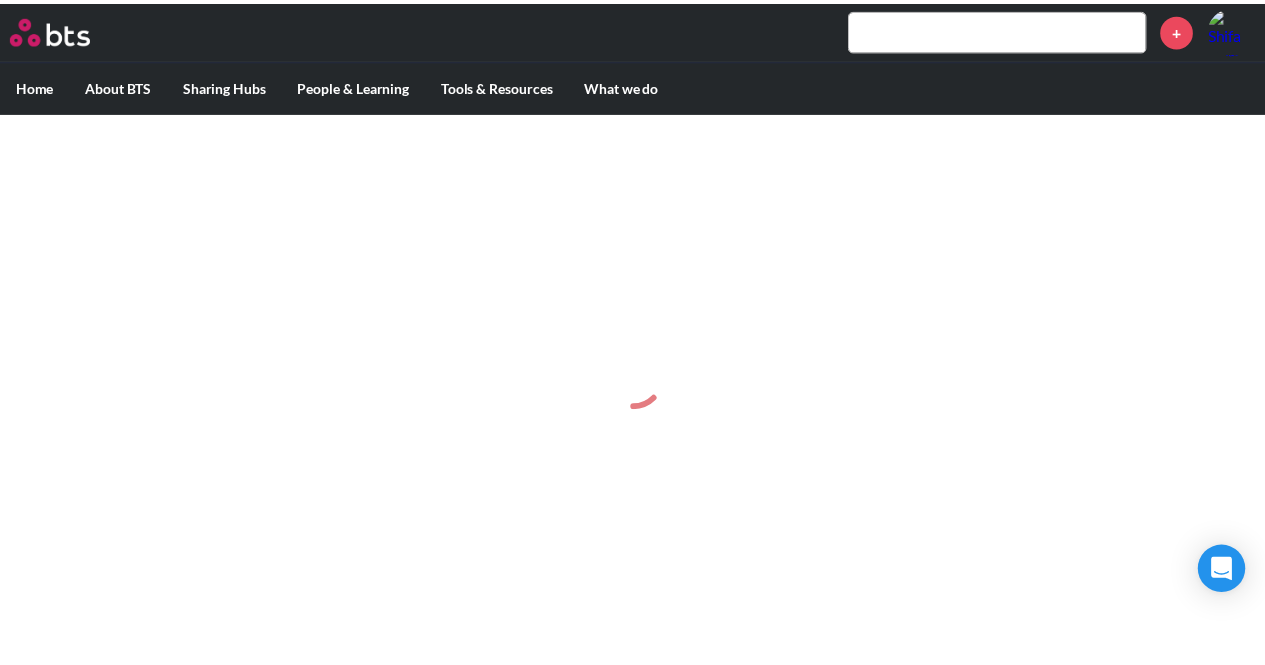 scroll, scrollTop: 0, scrollLeft: 0, axis: both 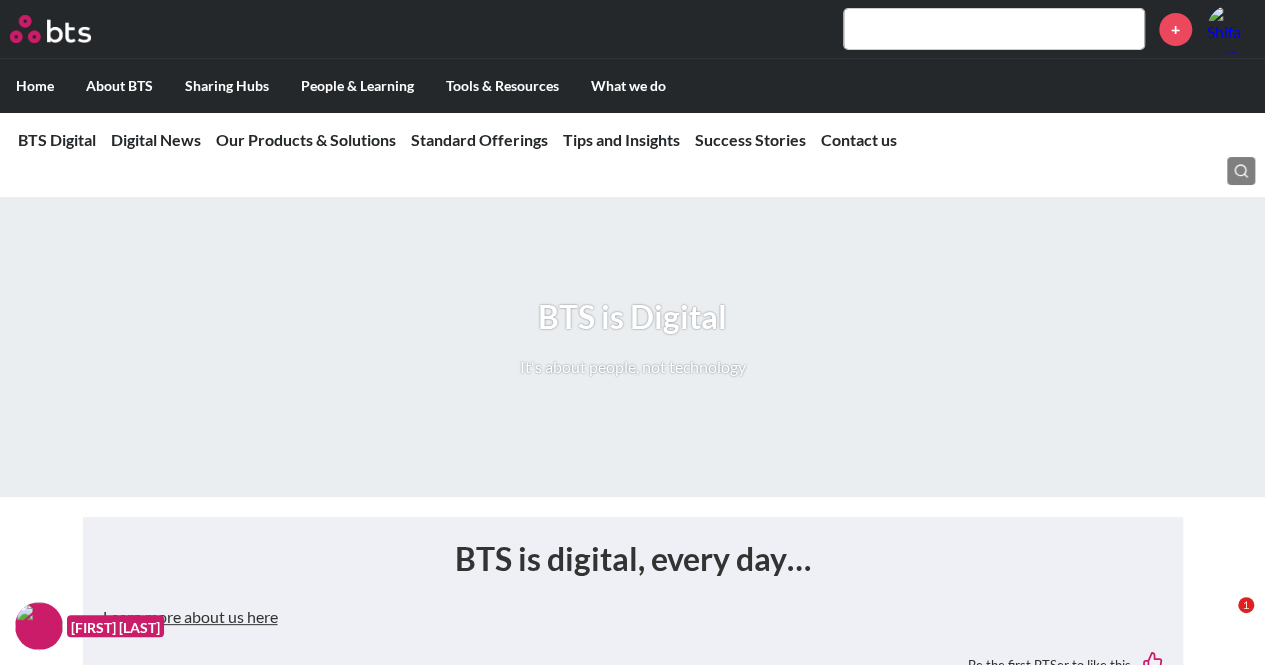 drag, startPoint x: 966, startPoint y: 34, endPoint x: 958, endPoint y: 23, distance: 13.601471 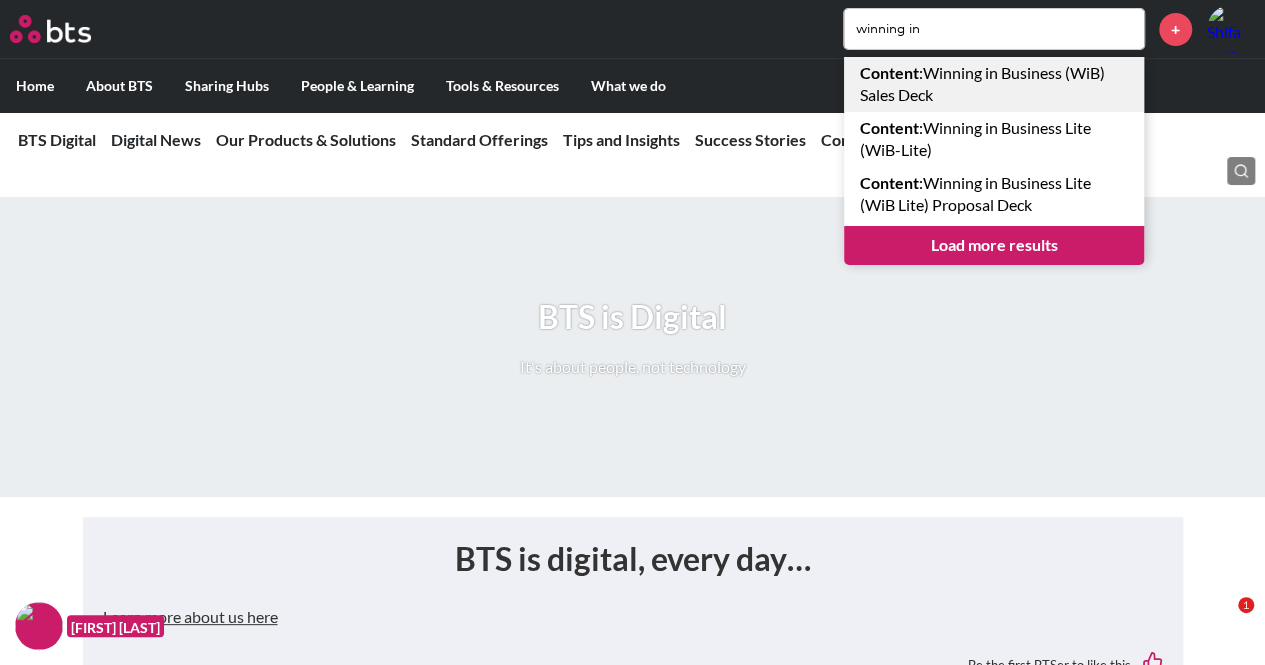 type on "winning in" 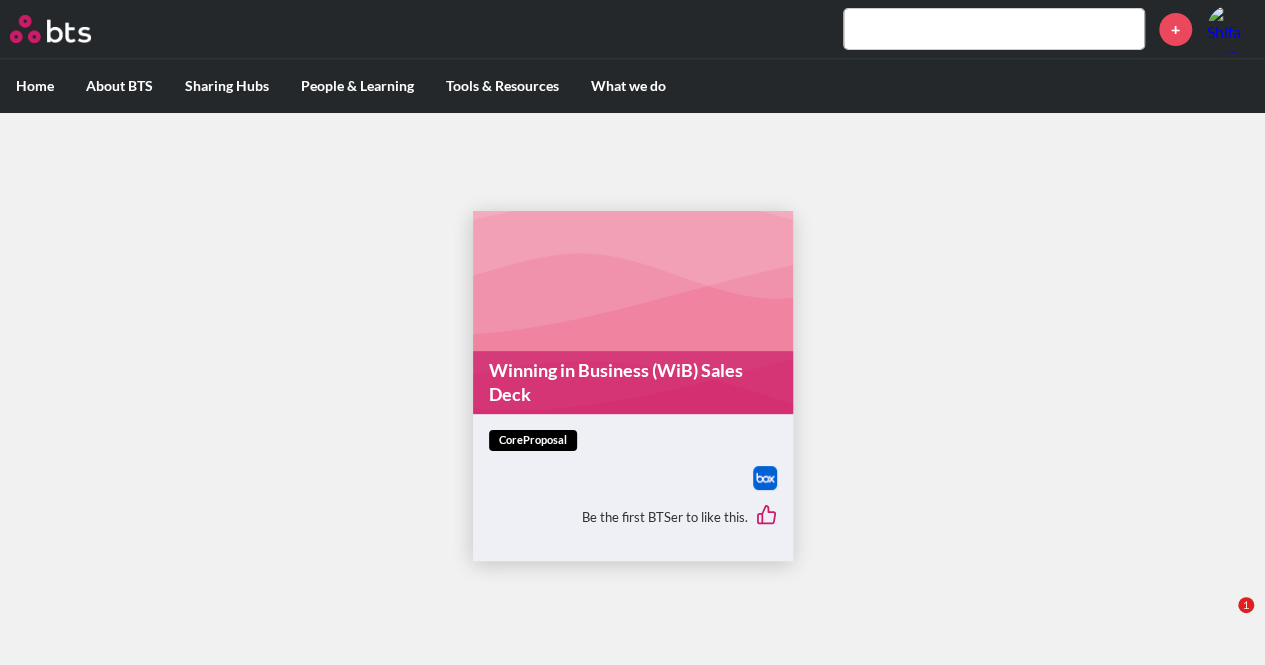 scroll, scrollTop: 10, scrollLeft: 0, axis: vertical 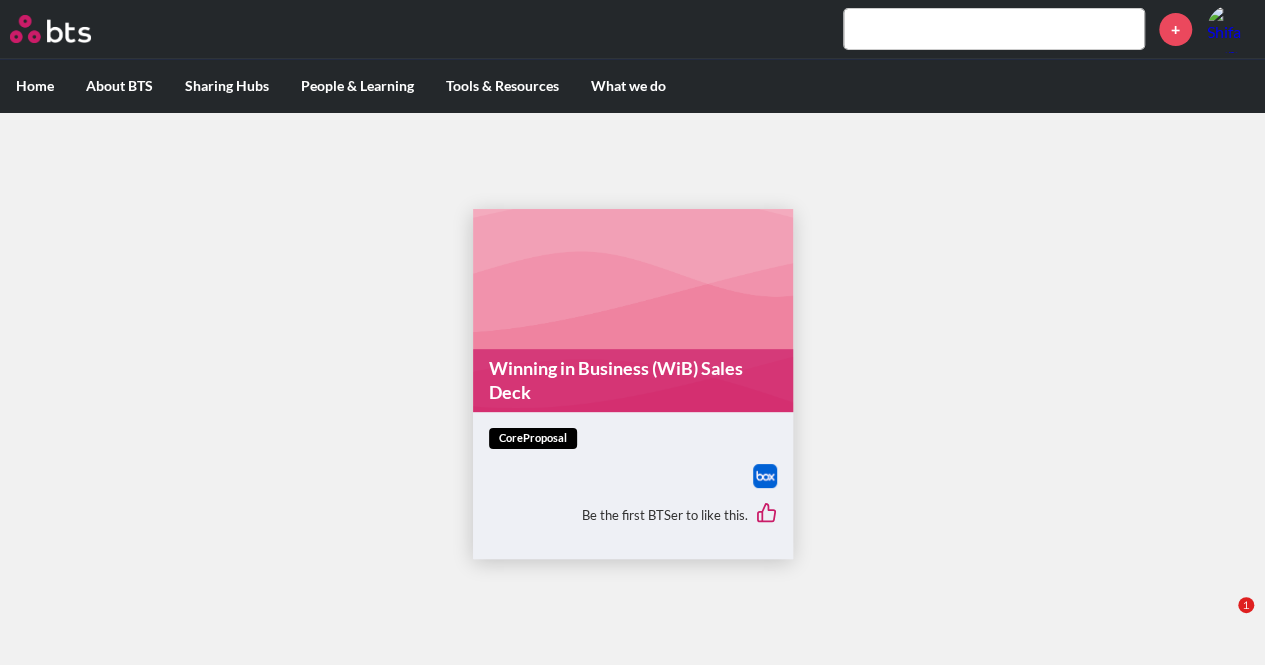 click on "Winning in Business (WiB) Sales Deck" at bounding box center (633, 310) 